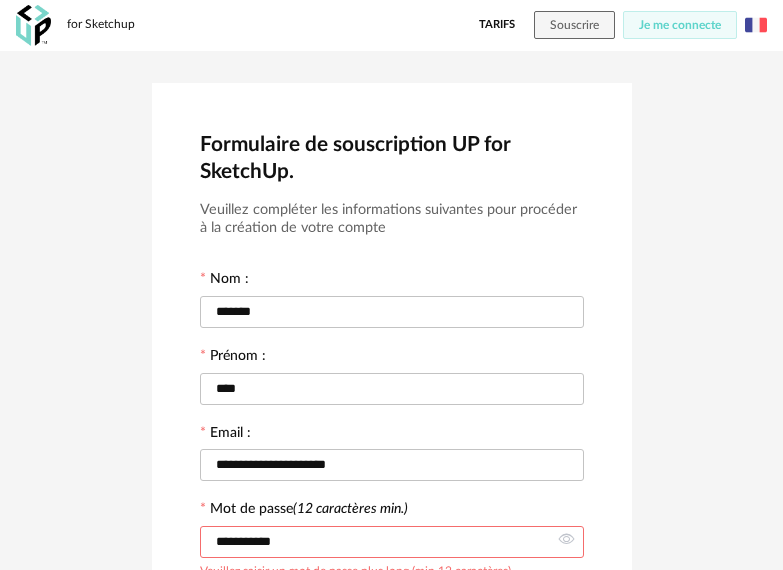 scroll, scrollTop: 461, scrollLeft: 0, axis: vertical 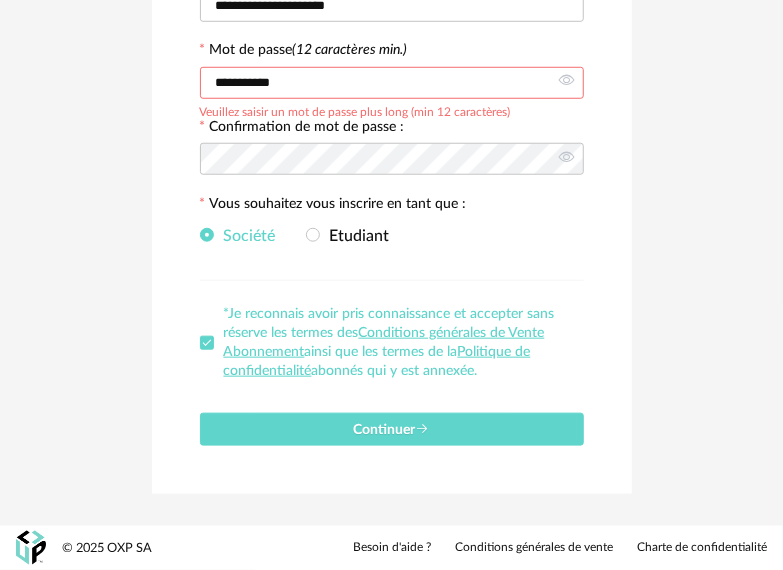 click on "**********" at bounding box center [392, 83] 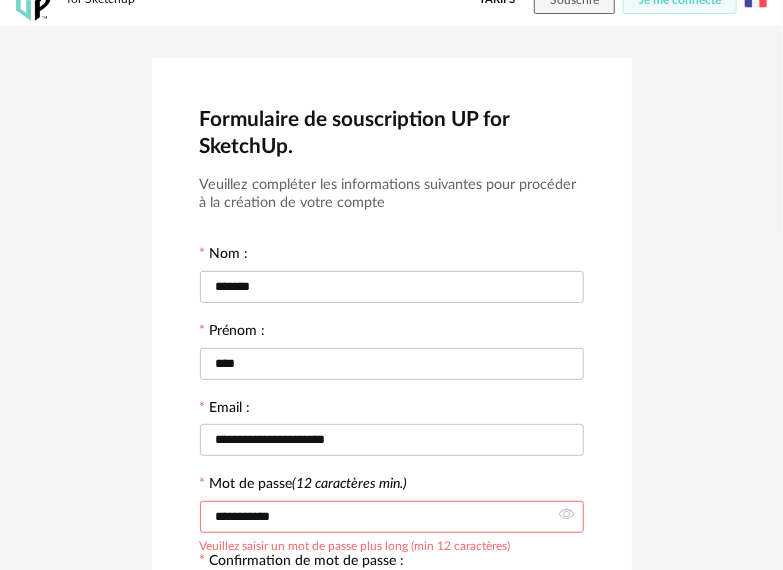 scroll, scrollTop: 0, scrollLeft: 0, axis: both 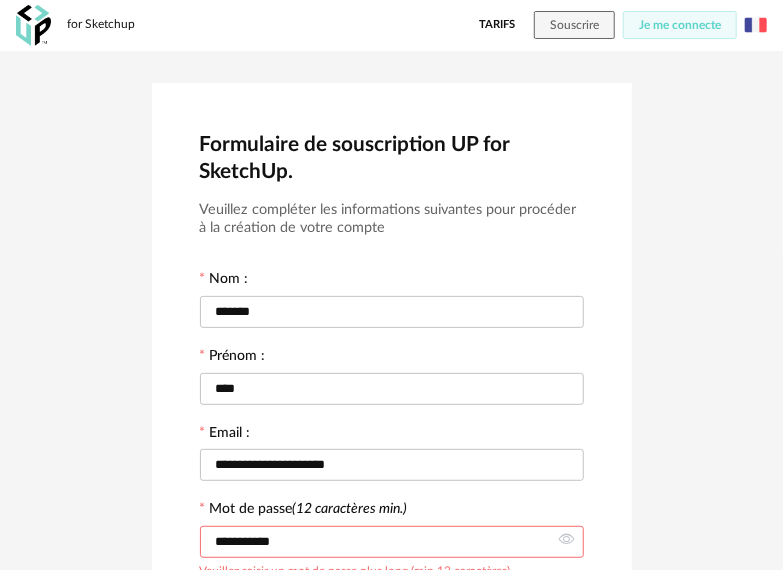 click at bounding box center (756, 25) 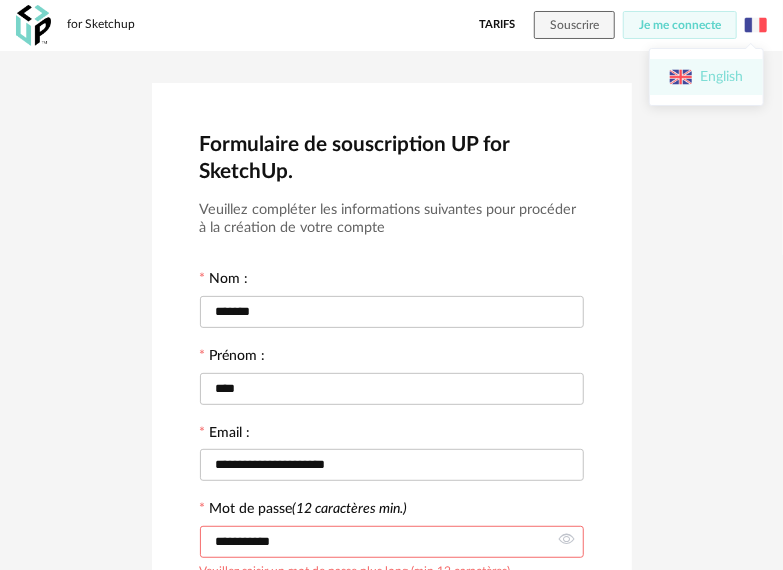 click on "English" at bounding box center [706, 77] 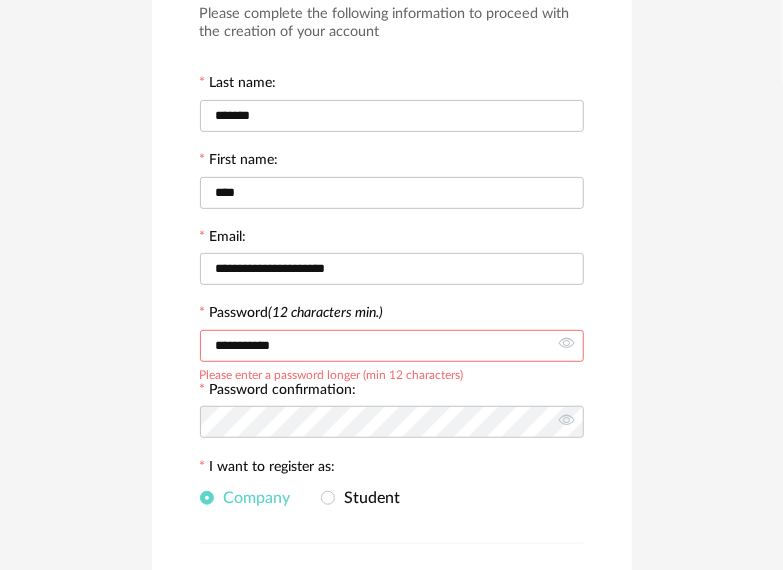 scroll, scrollTop: 200, scrollLeft: 0, axis: vertical 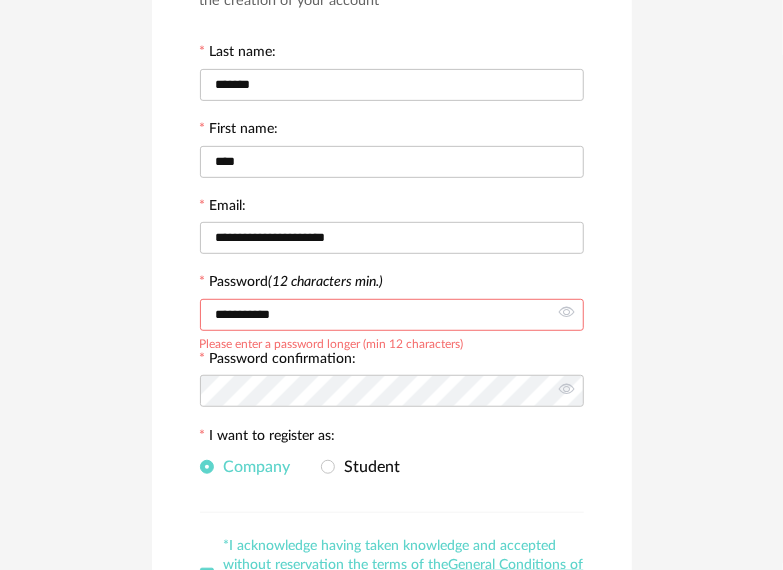 click on "**********" at bounding box center (392, 315) 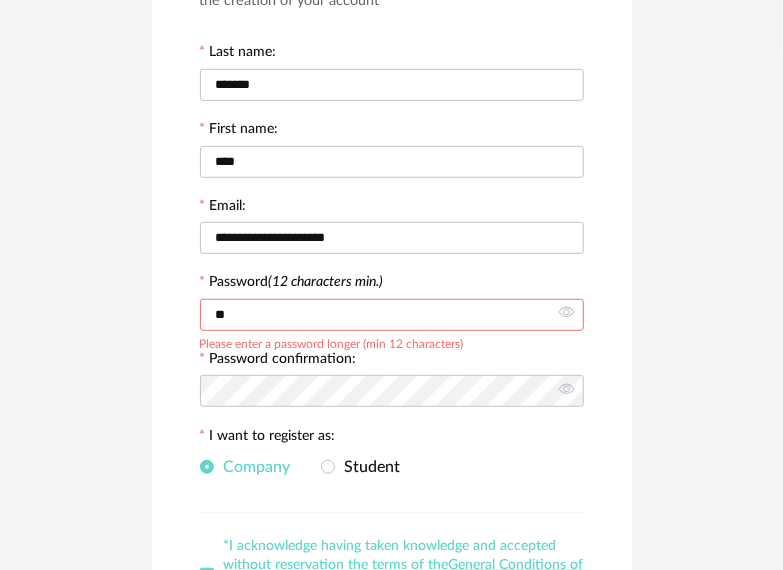 type on "*" 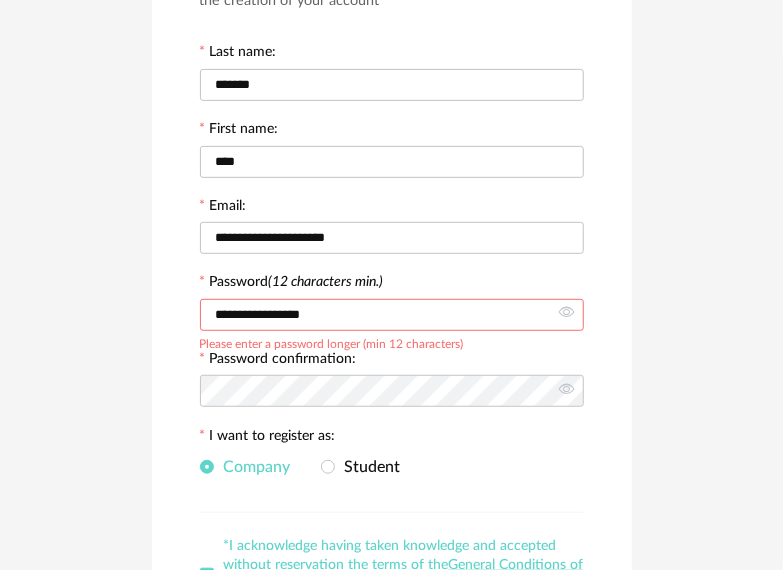 type on "**********" 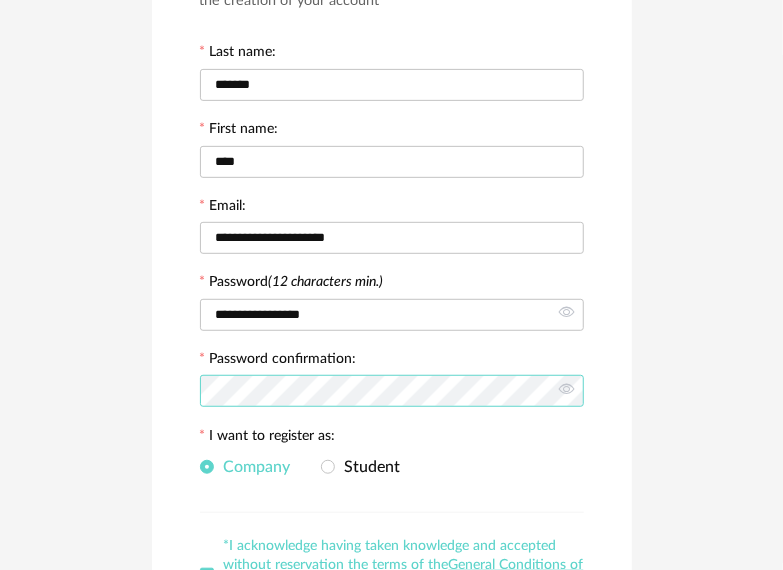 click on "**********" at bounding box center [391, 304] 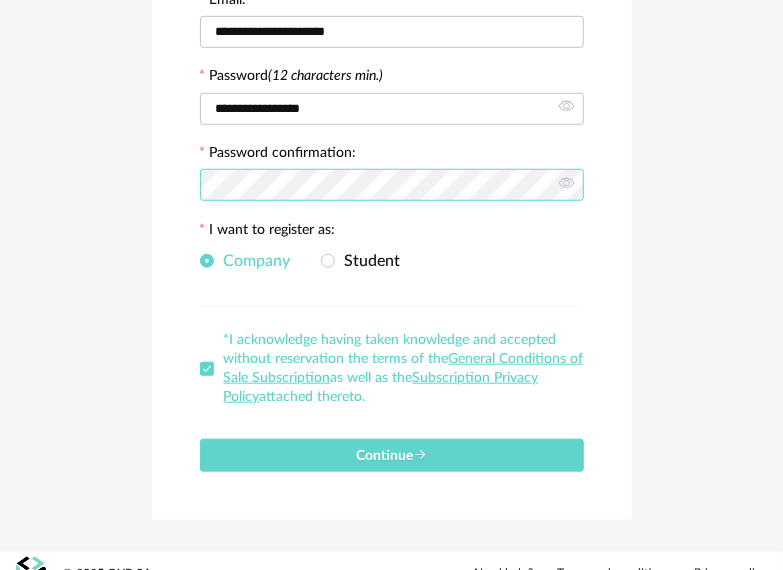 scroll, scrollTop: 434, scrollLeft: 0, axis: vertical 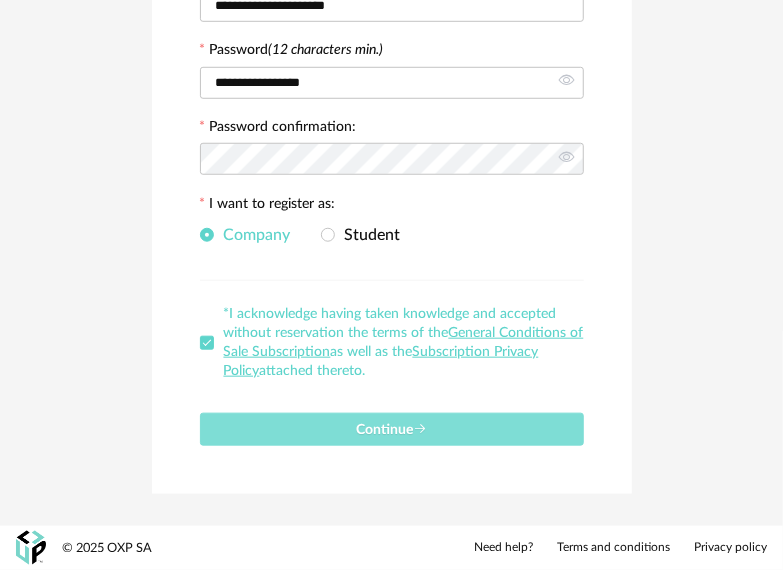 click on "Continue" at bounding box center (391, 430) 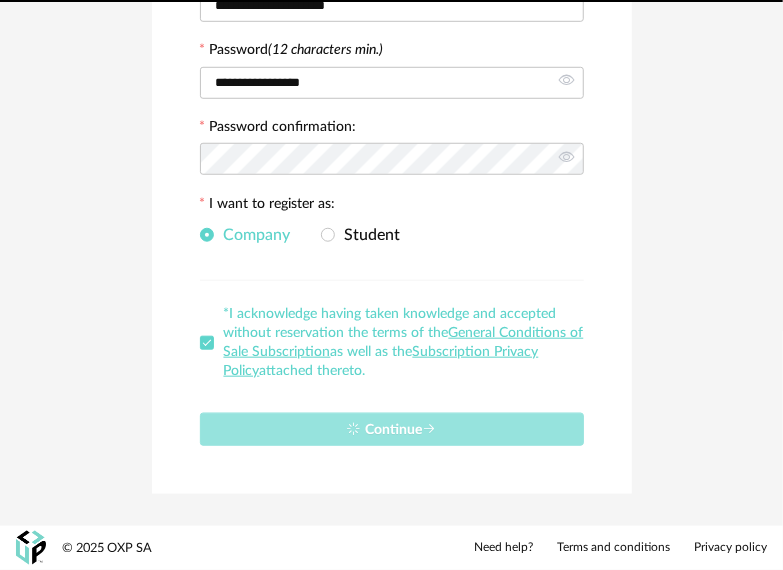 type 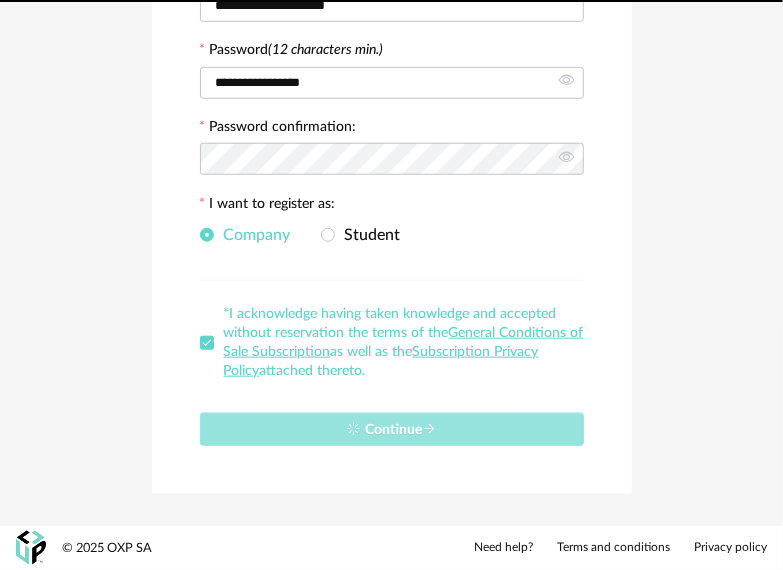 scroll, scrollTop: 0, scrollLeft: 0, axis: both 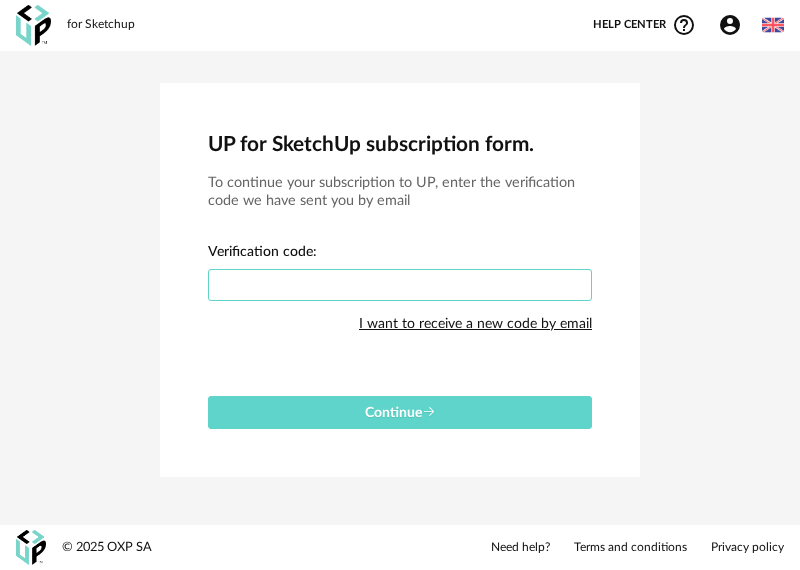 click at bounding box center (400, 285) 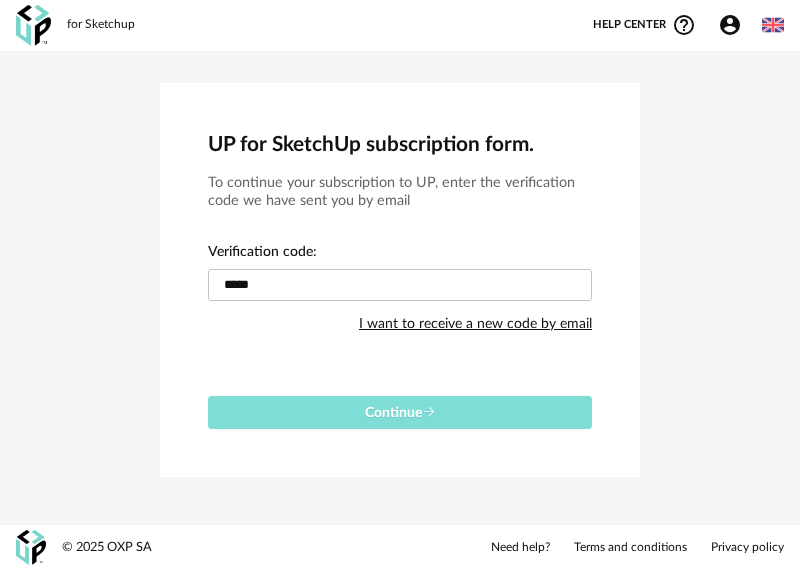 click on "Continue" at bounding box center (400, 412) 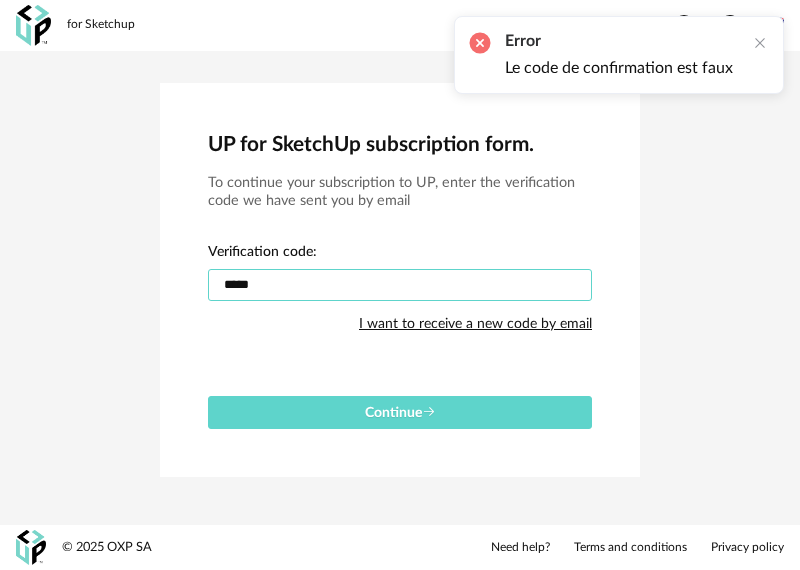 click on "****" at bounding box center [400, 285] 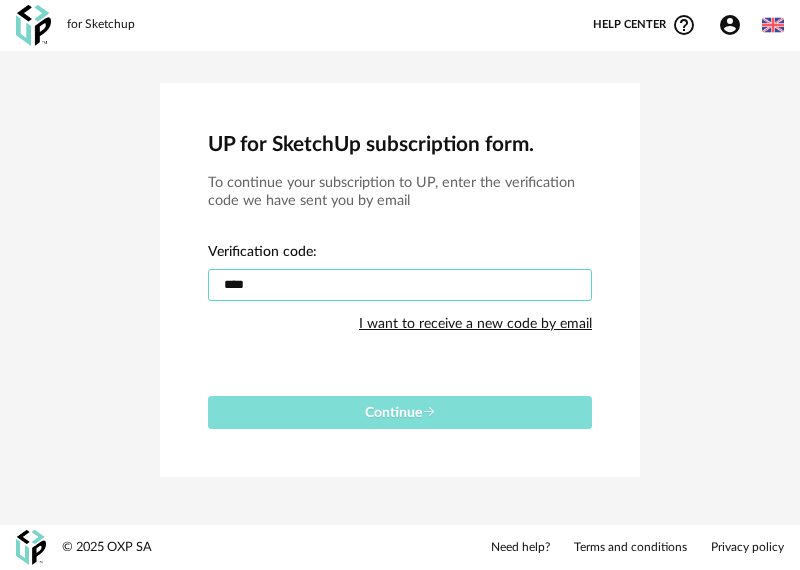 type on "****" 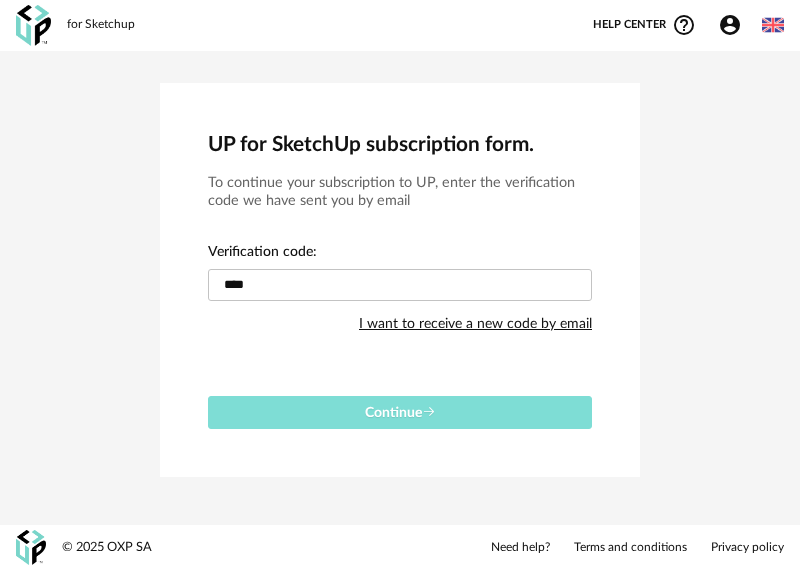 click on "Continue" at bounding box center [400, 412] 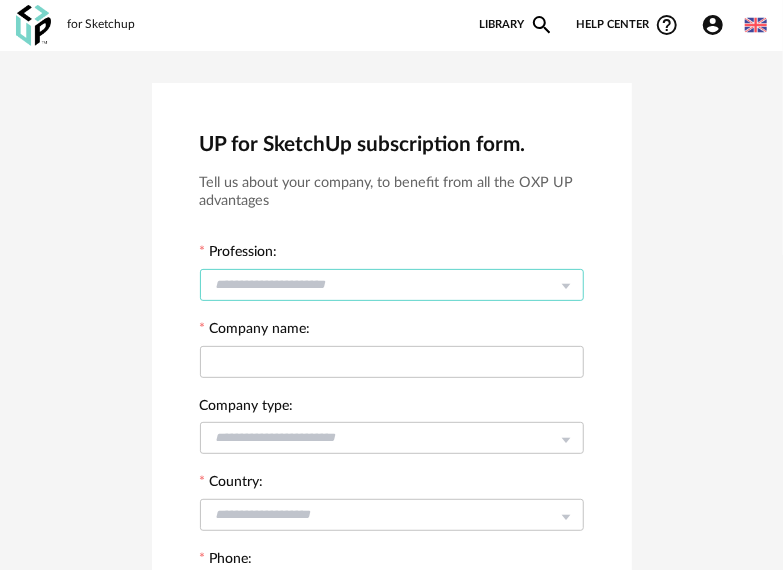 click at bounding box center (392, 285) 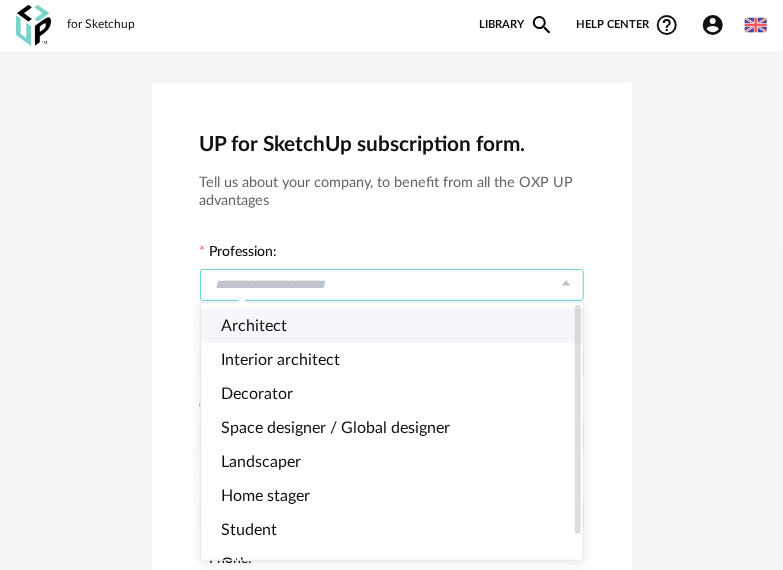 click on "Architect" at bounding box center [400, 326] 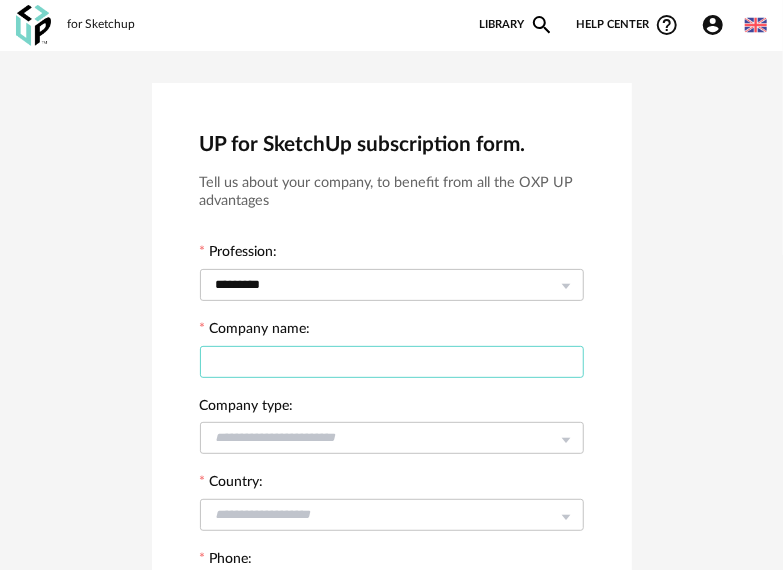 click at bounding box center (392, 362) 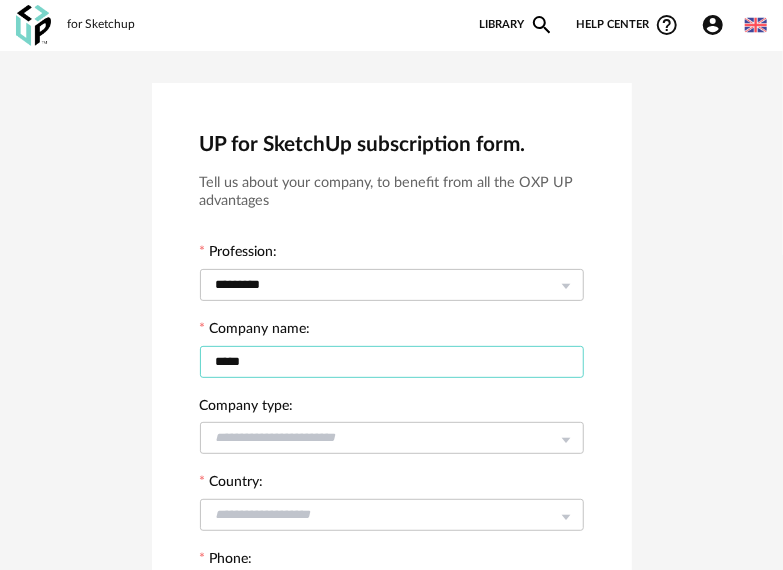 type on "*****" 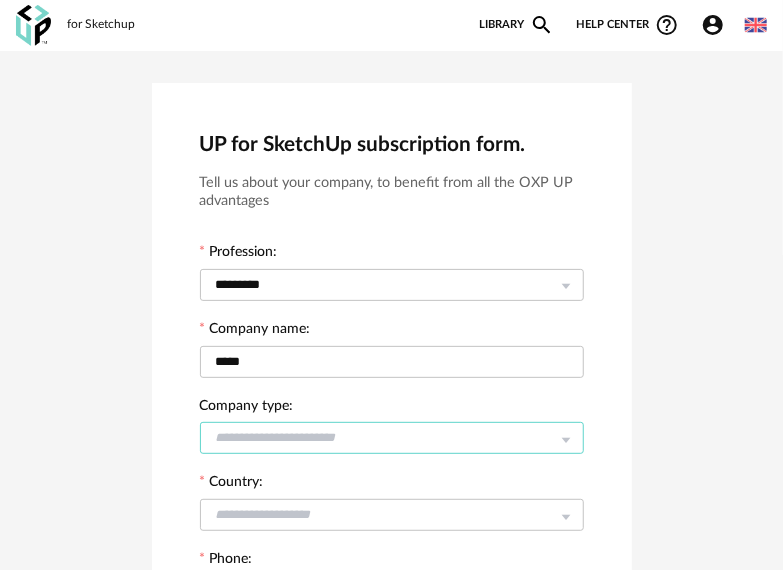click at bounding box center [392, 438] 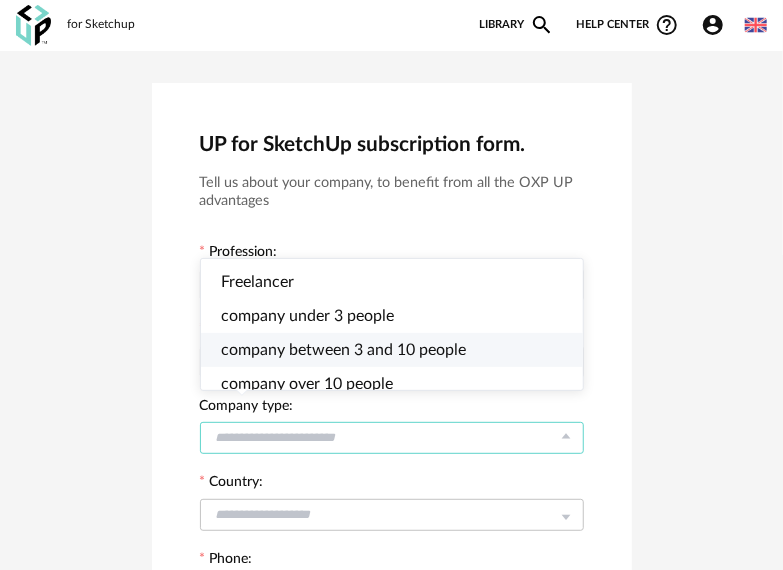 click on "company between 3 and 10 people" at bounding box center (400, 350) 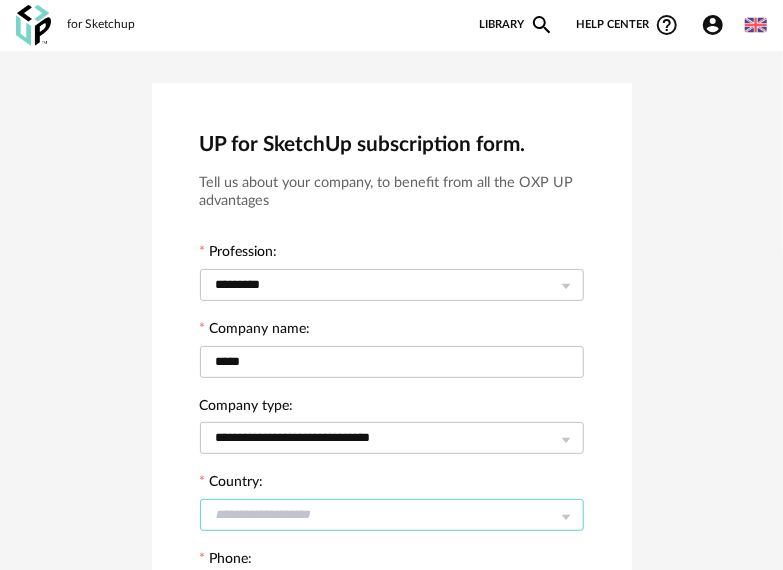 click at bounding box center (392, 515) 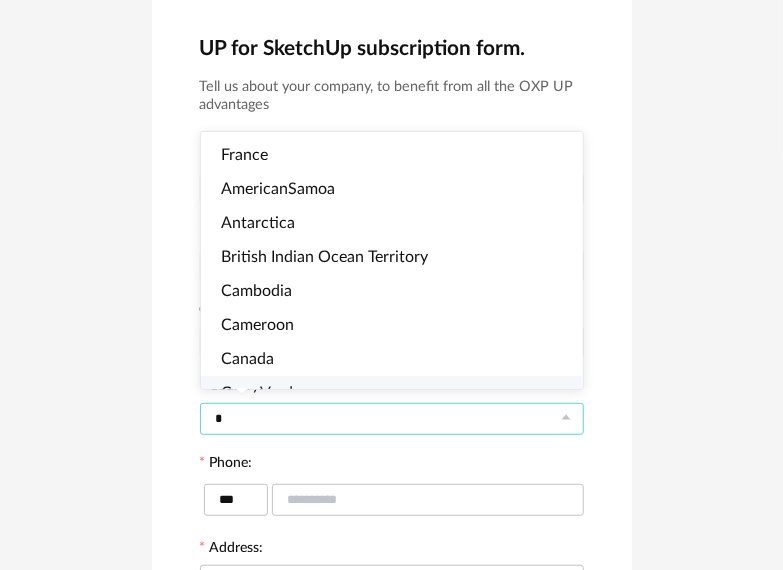 scroll, scrollTop: 100, scrollLeft: 0, axis: vertical 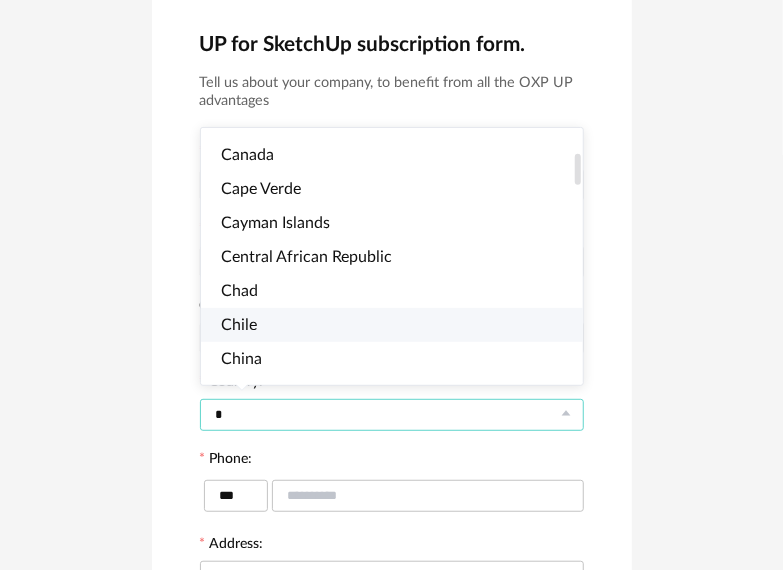 click on "Chile" at bounding box center [400, 325] 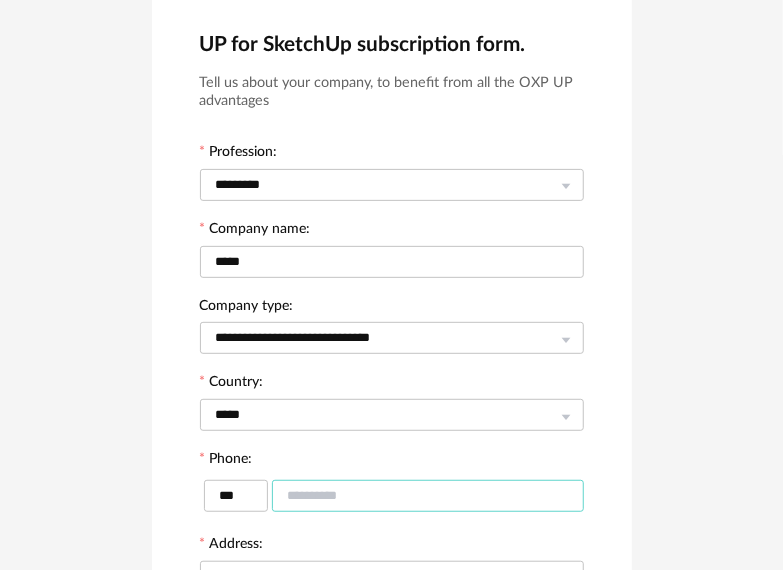 click at bounding box center (428, 496) 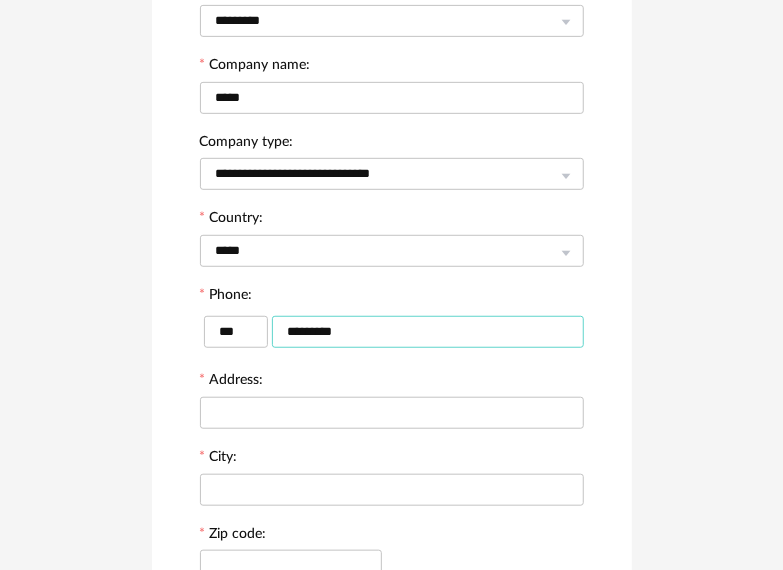 scroll, scrollTop: 300, scrollLeft: 0, axis: vertical 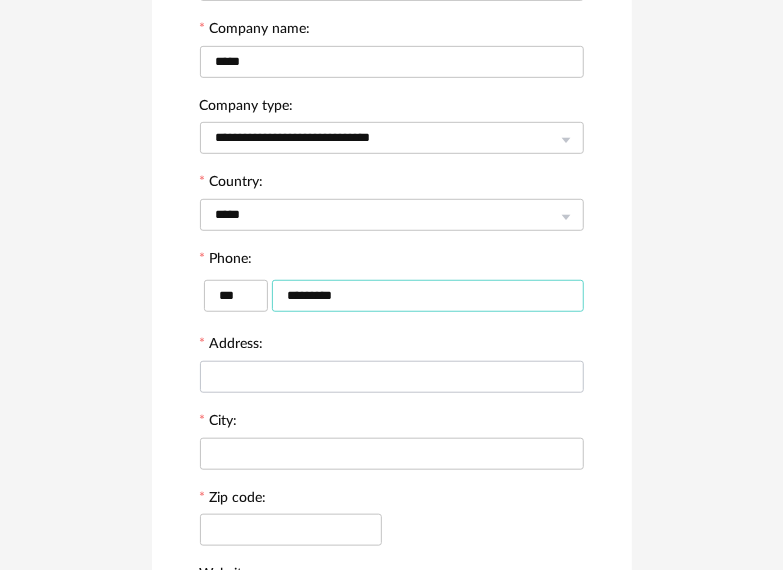 type on "*********" 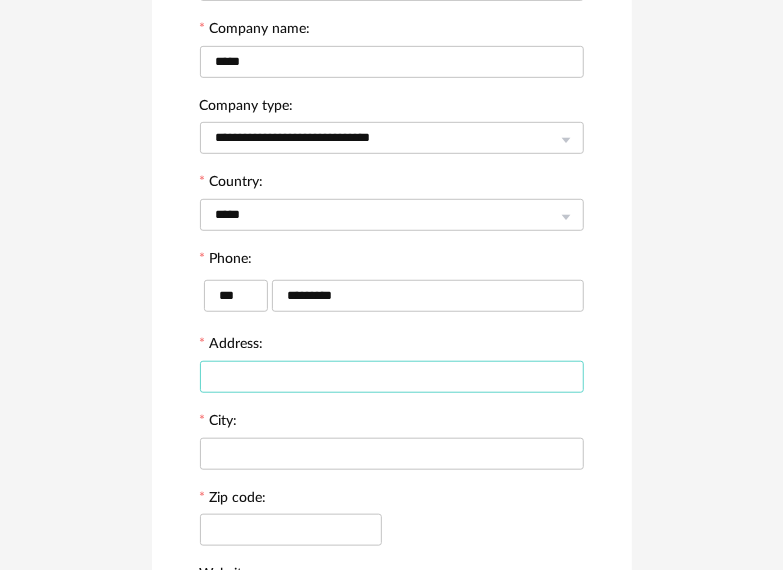 click at bounding box center [392, 377] 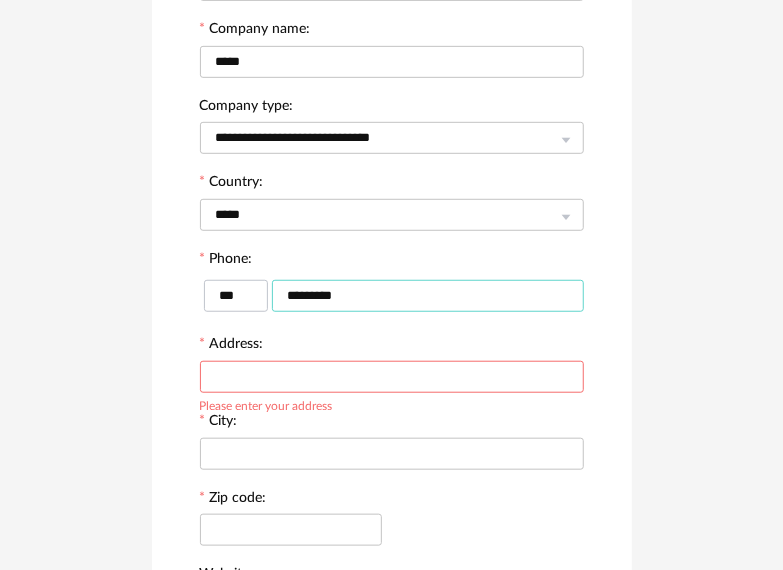 drag, startPoint x: 392, startPoint y: 295, endPoint x: 259, endPoint y: 305, distance: 133.37541 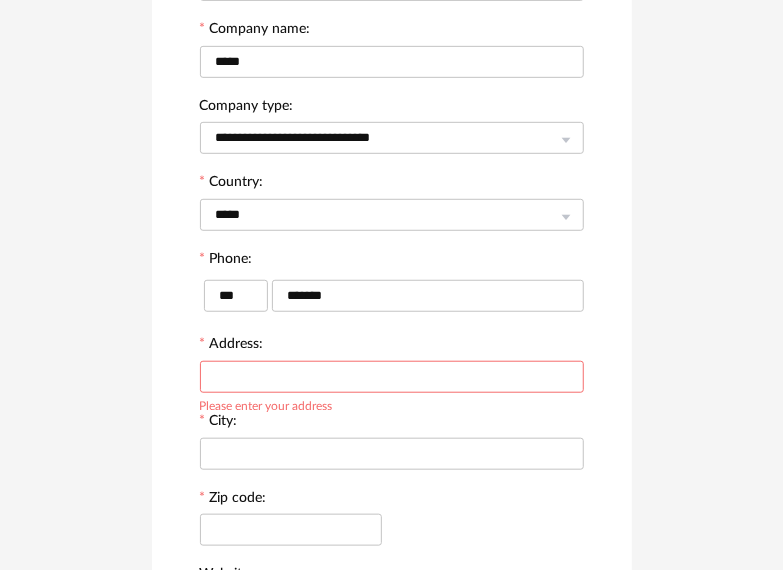 click at bounding box center [392, 377] 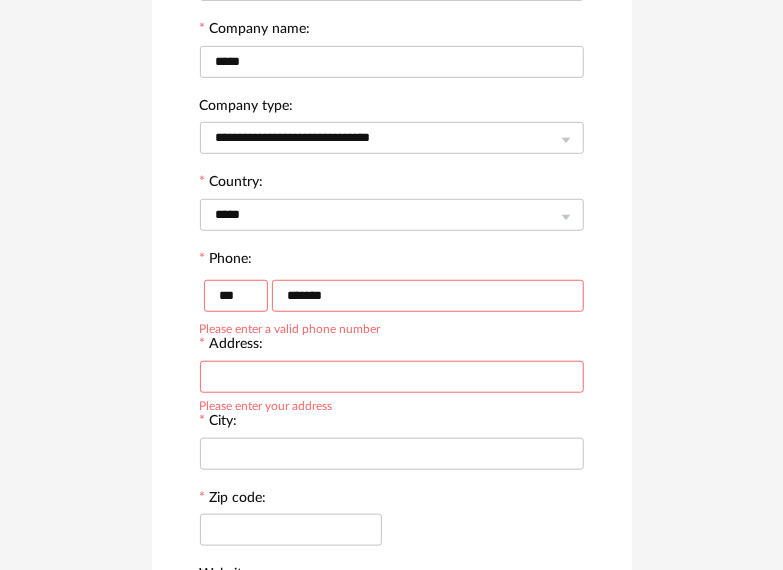 click on "*******" at bounding box center [428, 296] 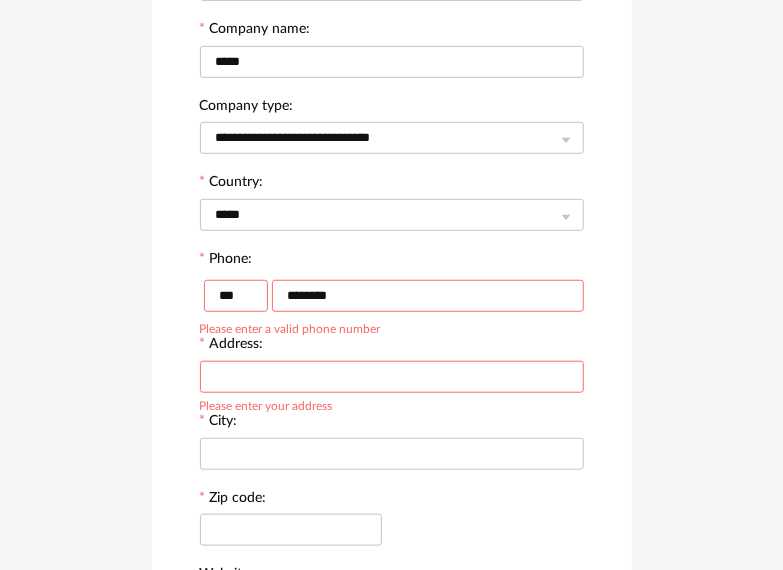 click at bounding box center (392, 377) 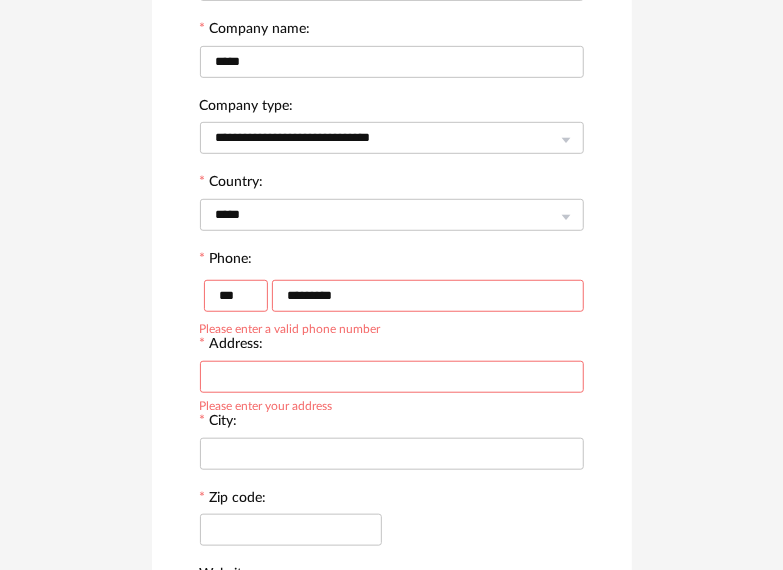 type on "*********" 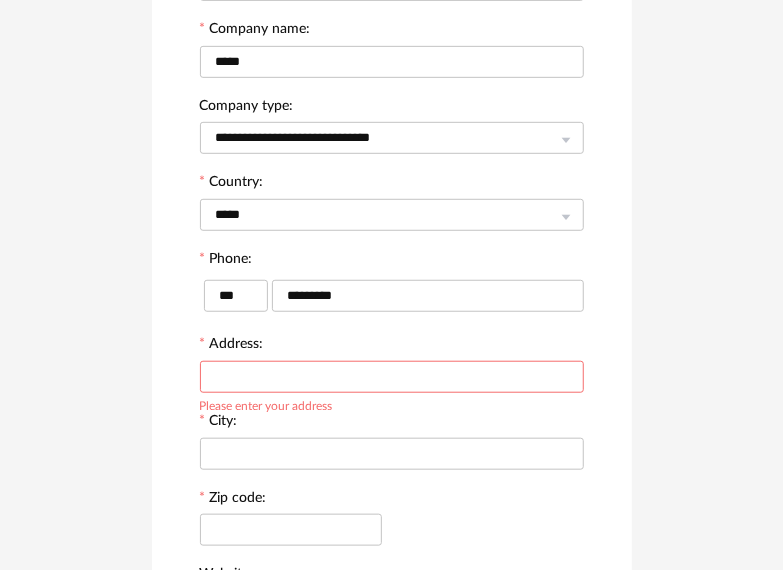 click at bounding box center [392, 377] 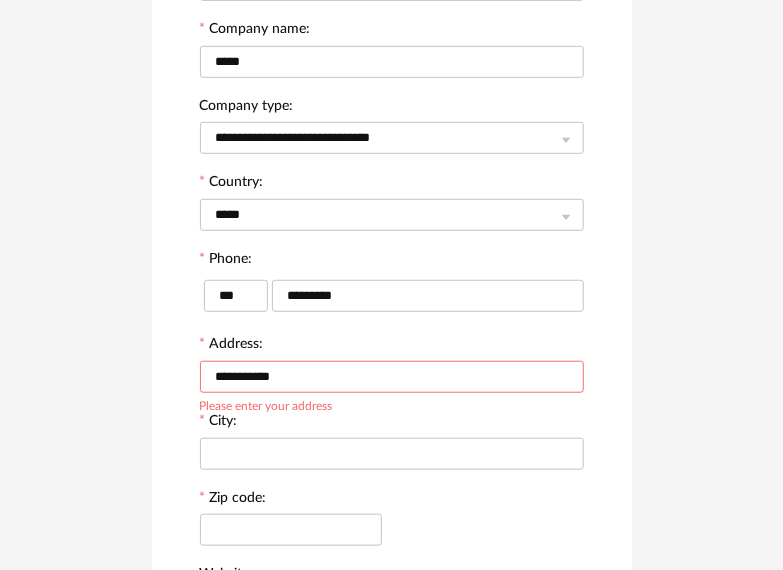 type on "**********" 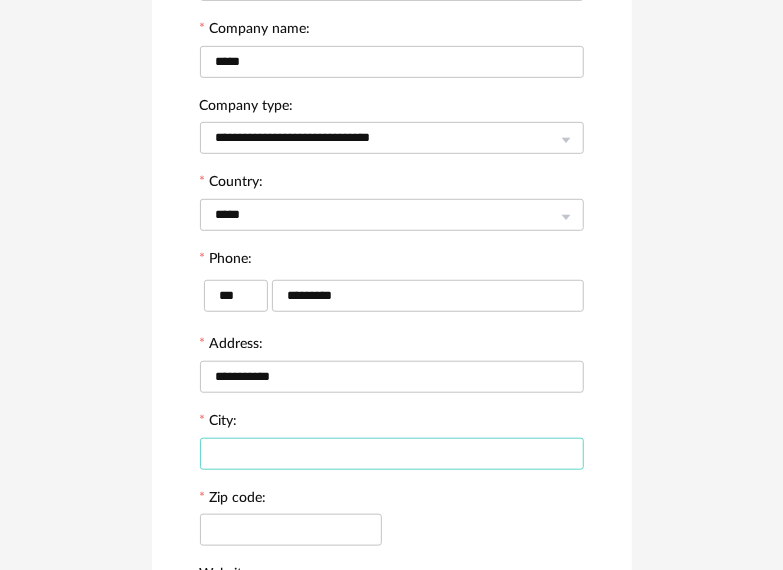 click at bounding box center [392, 454] 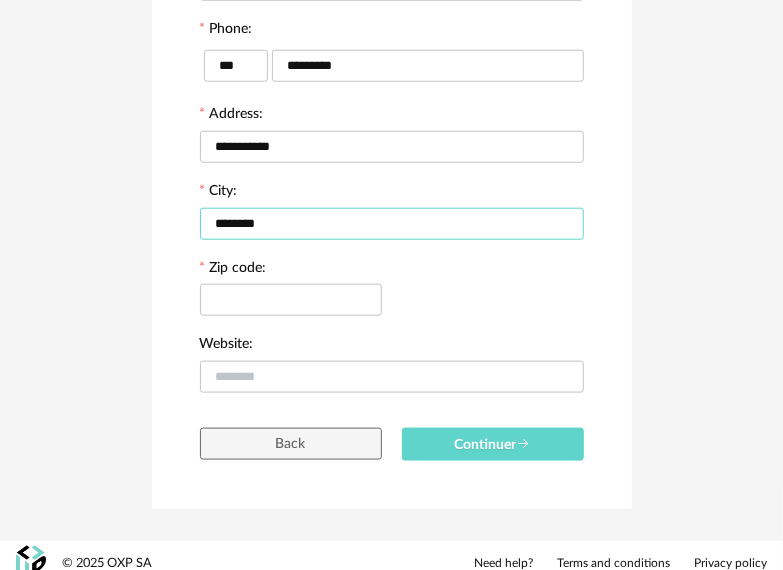 scroll, scrollTop: 550, scrollLeft: 0, axis: vertical 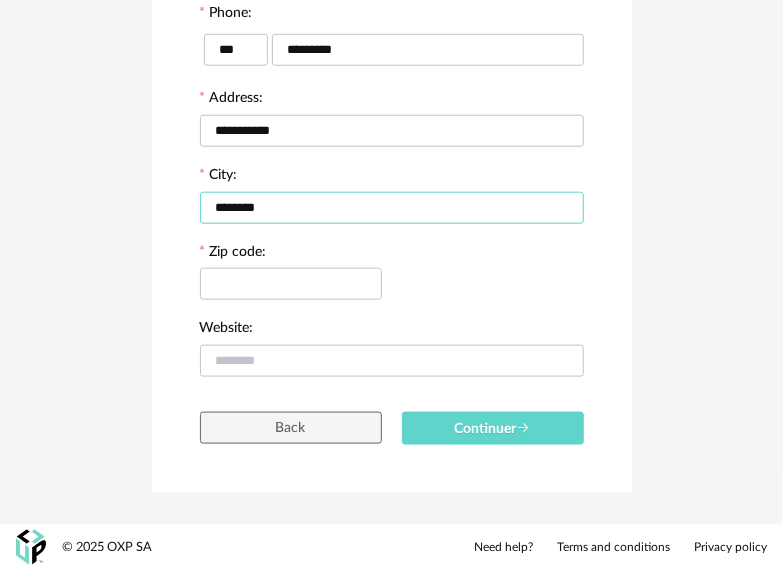 type on "********" 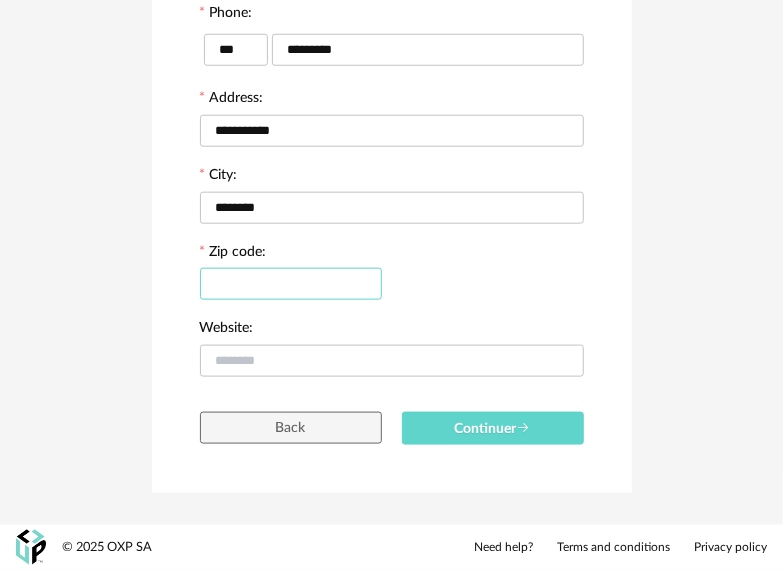 click at bounding box center (291, 284) 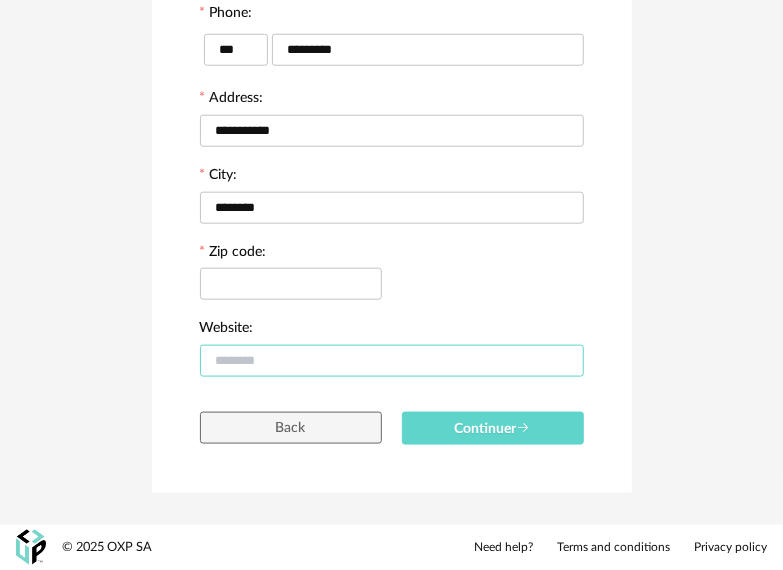 click at bounding box center (392, 361) 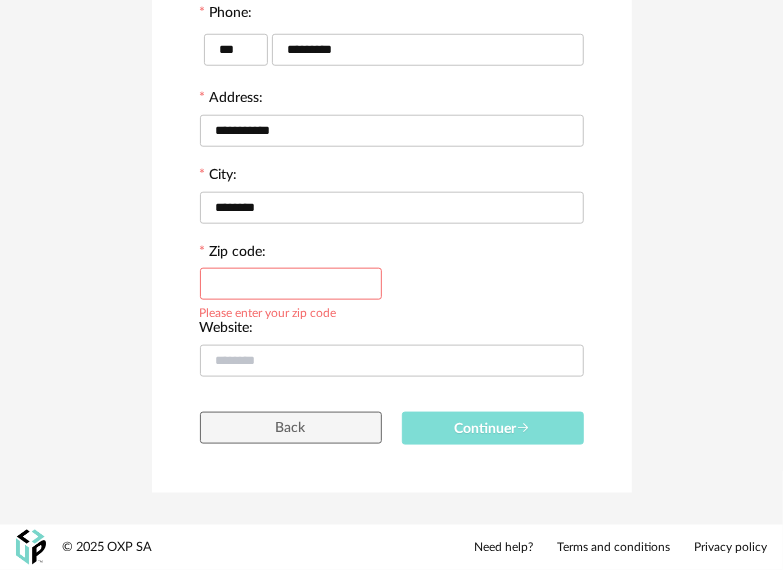 click on "Continuer" at bounding box center [493, 429] 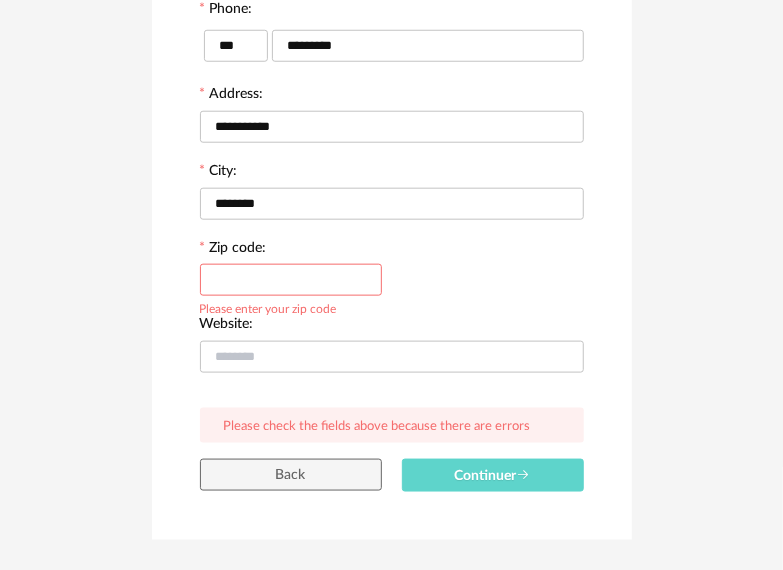 click at bounding box center (291, 280) 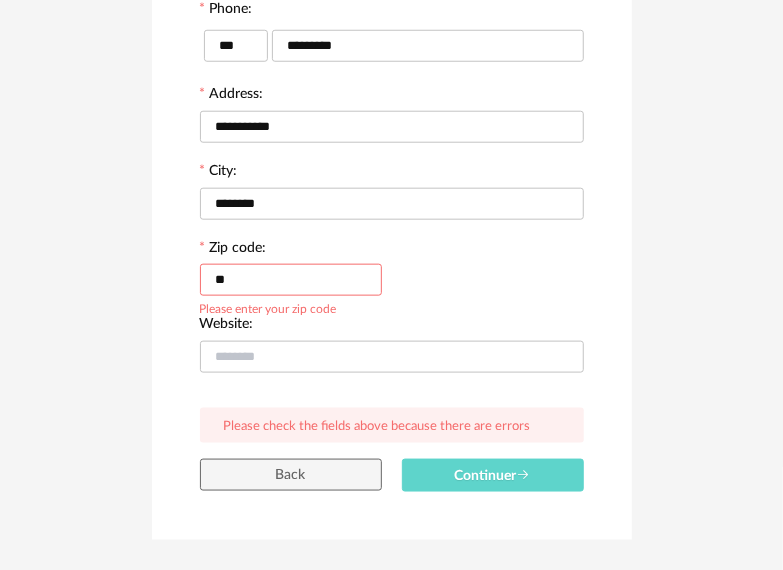 type on "*" 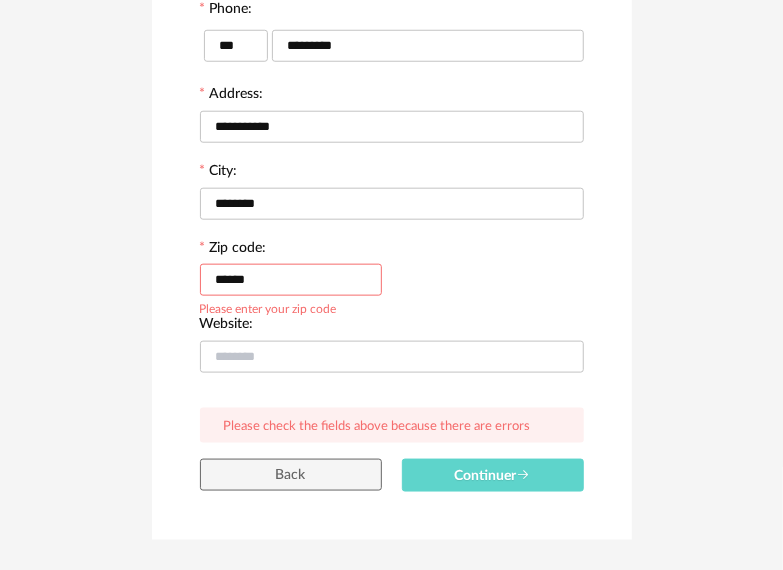 type on "******" 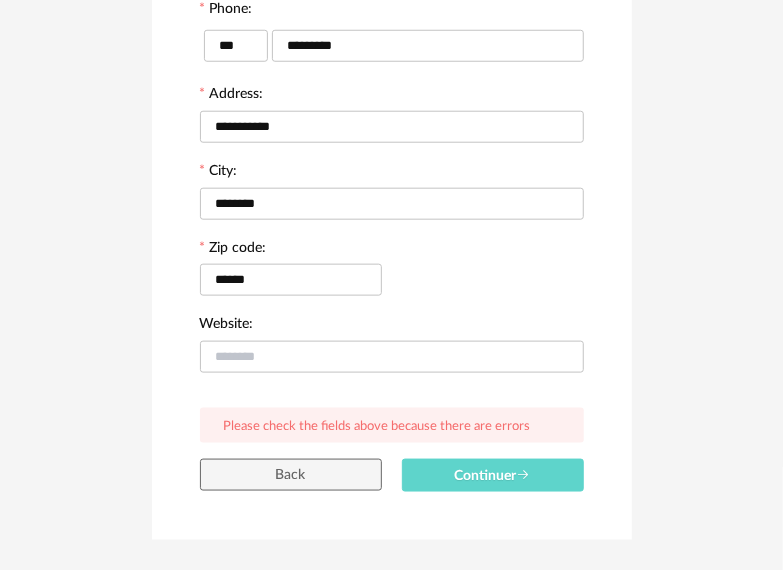 click on "Zip code: [ZIP]
Please enter your zip code" at bounding box center [392, 277] 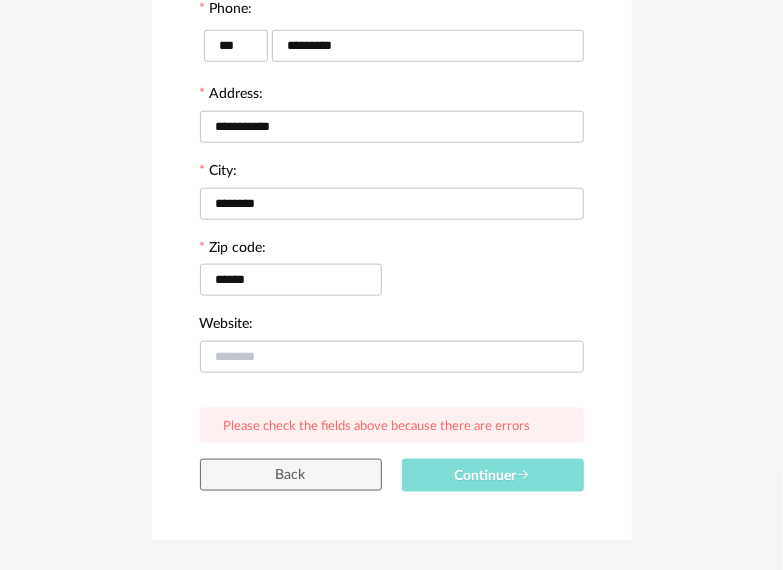 click on "Continuer" at bounding box center [493, 475] 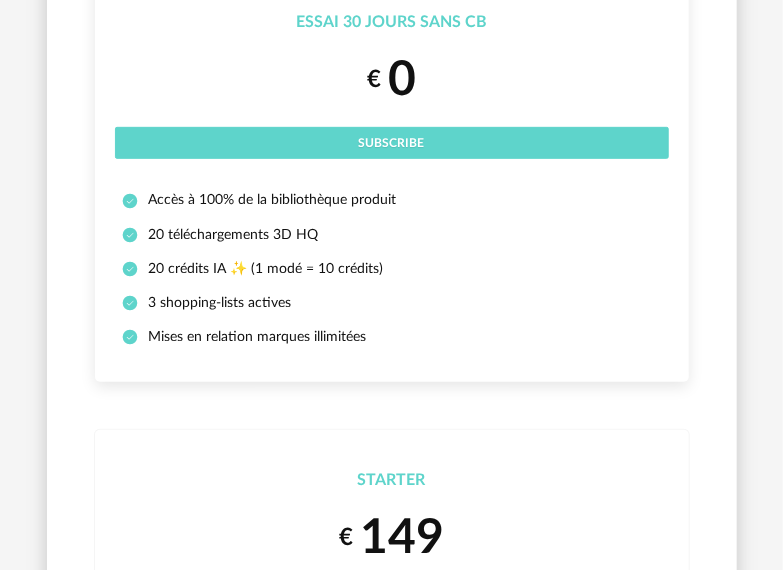 scroll, scrollTop: 200, scrollLeft: 0, axis: vertical 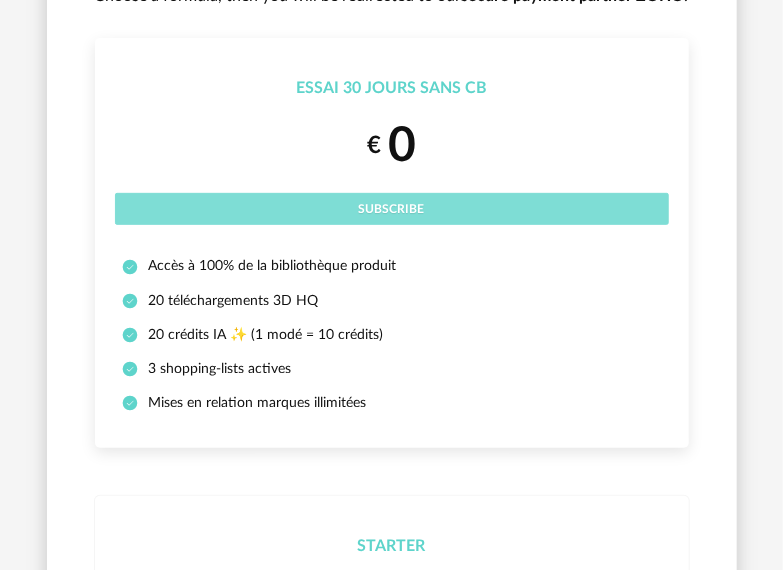 click on "Subscribe" at bounding box center (392, 209) 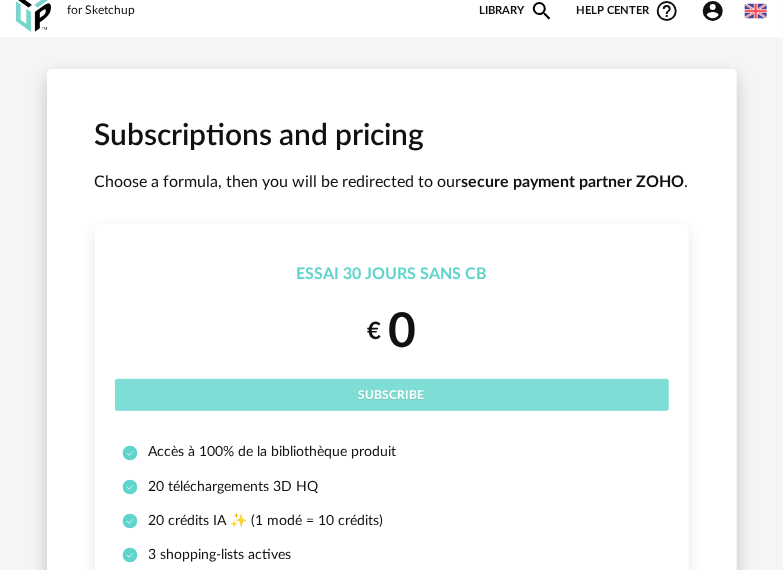 scroll, scrollTop: 0, scrollLeft: 0, axis: both 